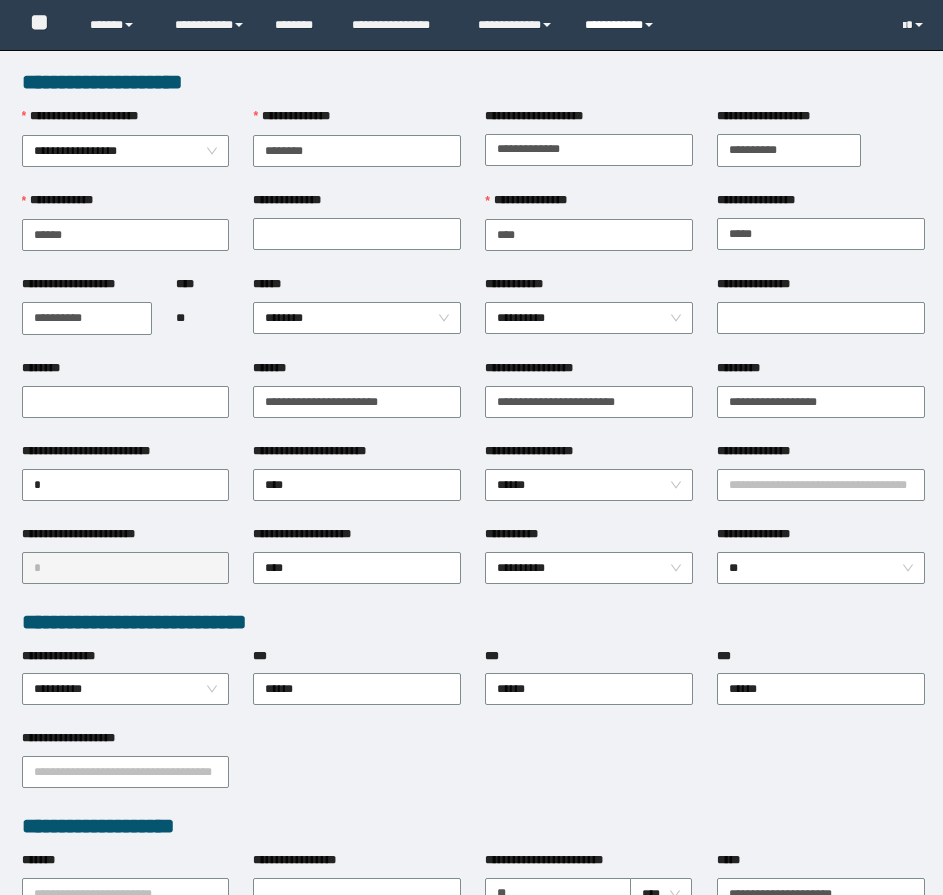 scroll, scrollTop: 0, scrollLeft: 0, axis: both 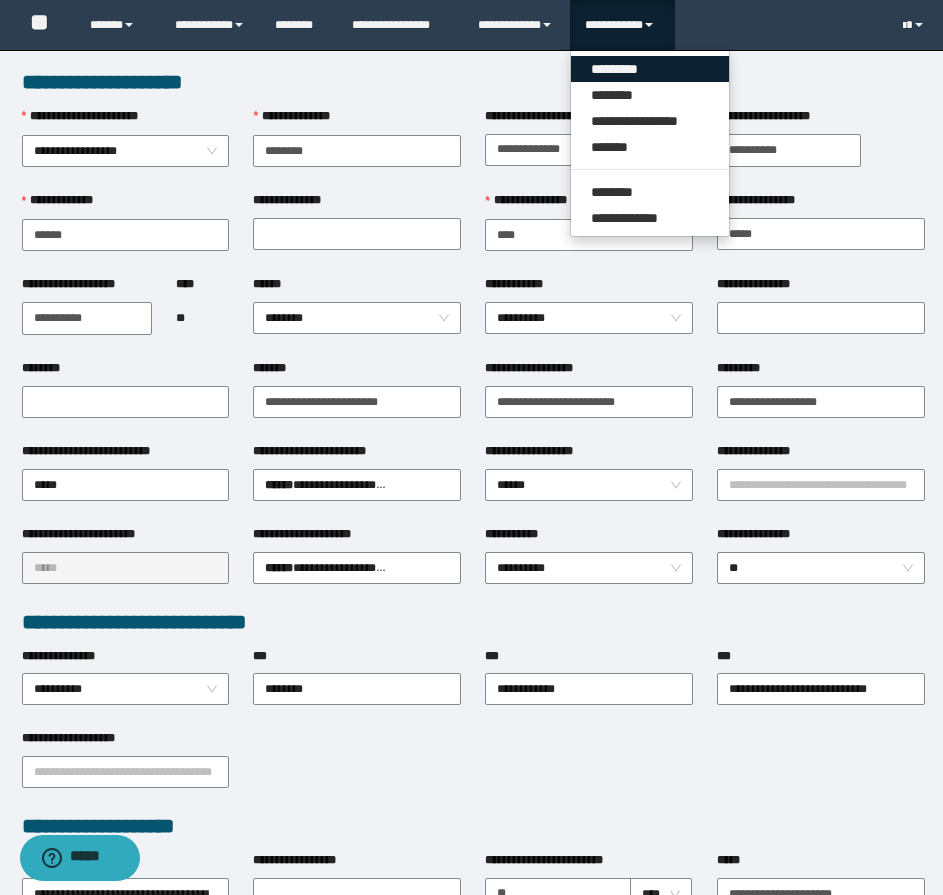 click on "*********" at bounding box center (650, 69) 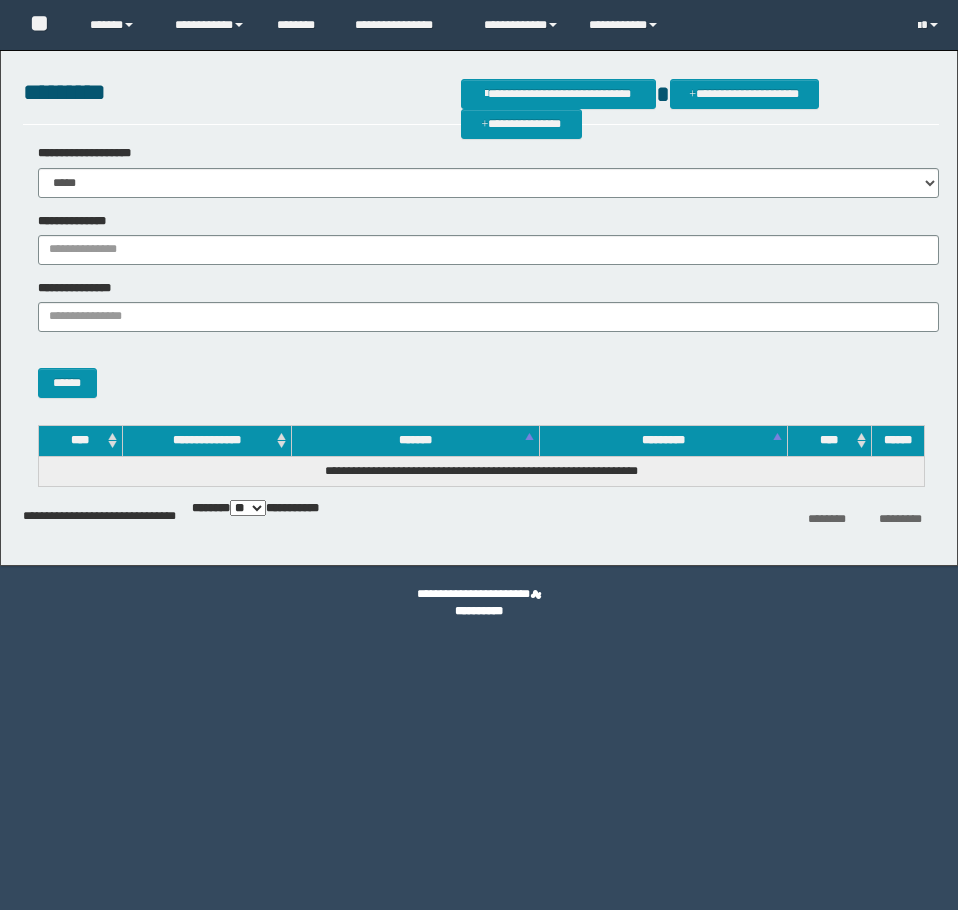 scroll, scrollTop: 0, scrollLeft: 0, axis: both 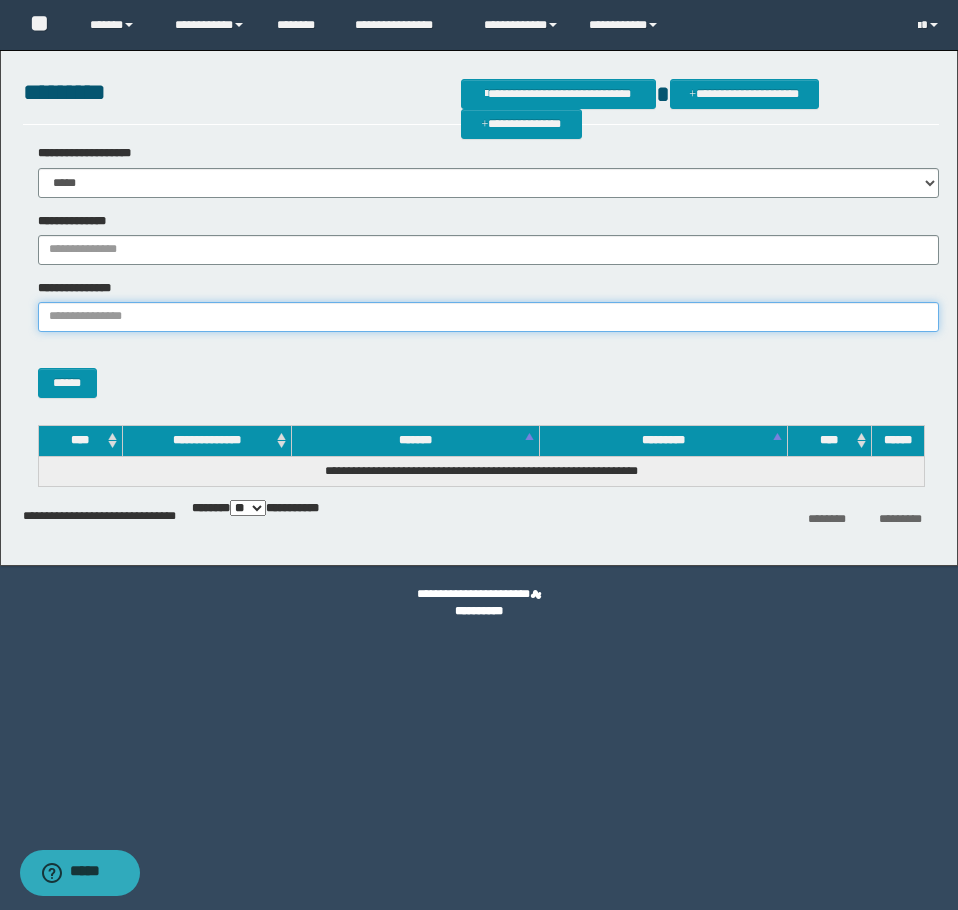 click on "**********" at bounding box center [488, 317] 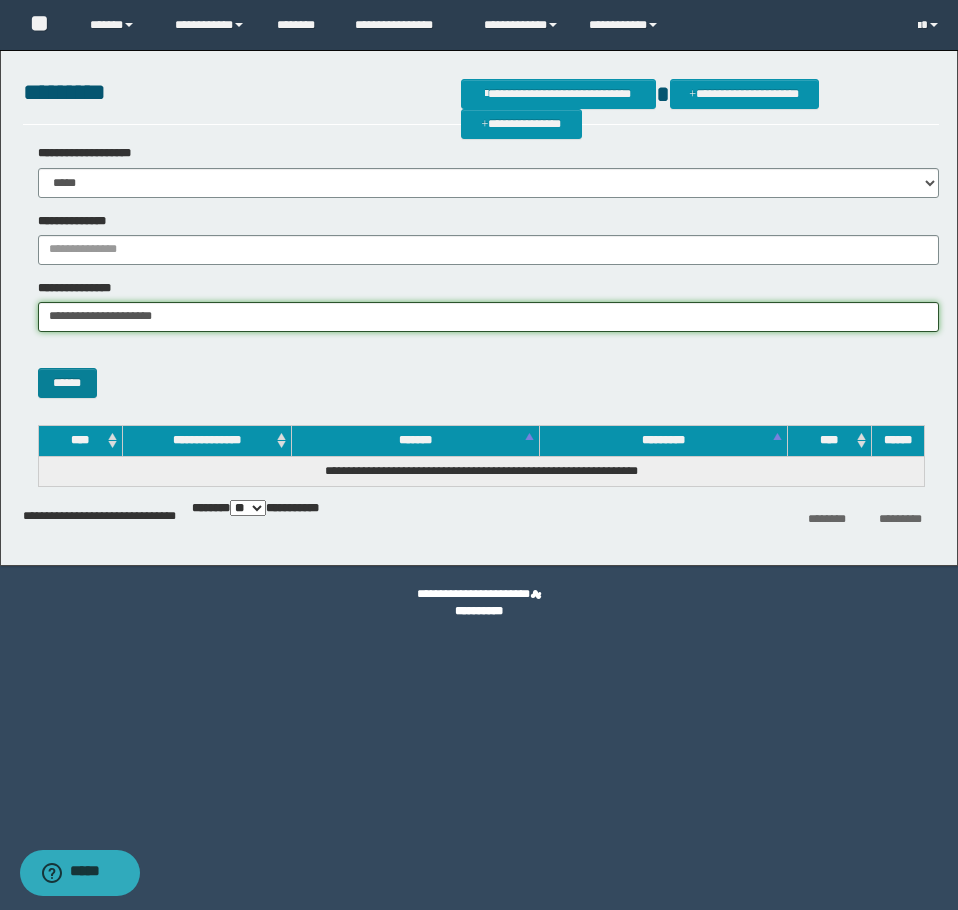 type on "**********" 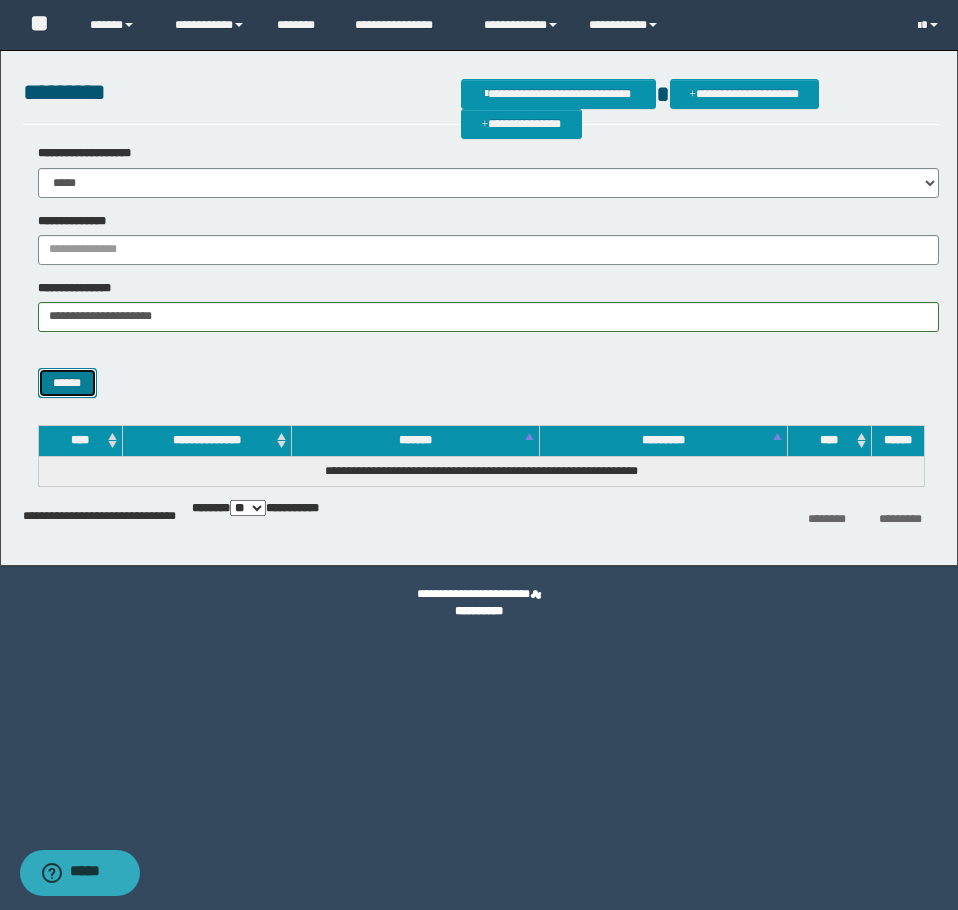 click on "******" at bounding box center [67, 383] 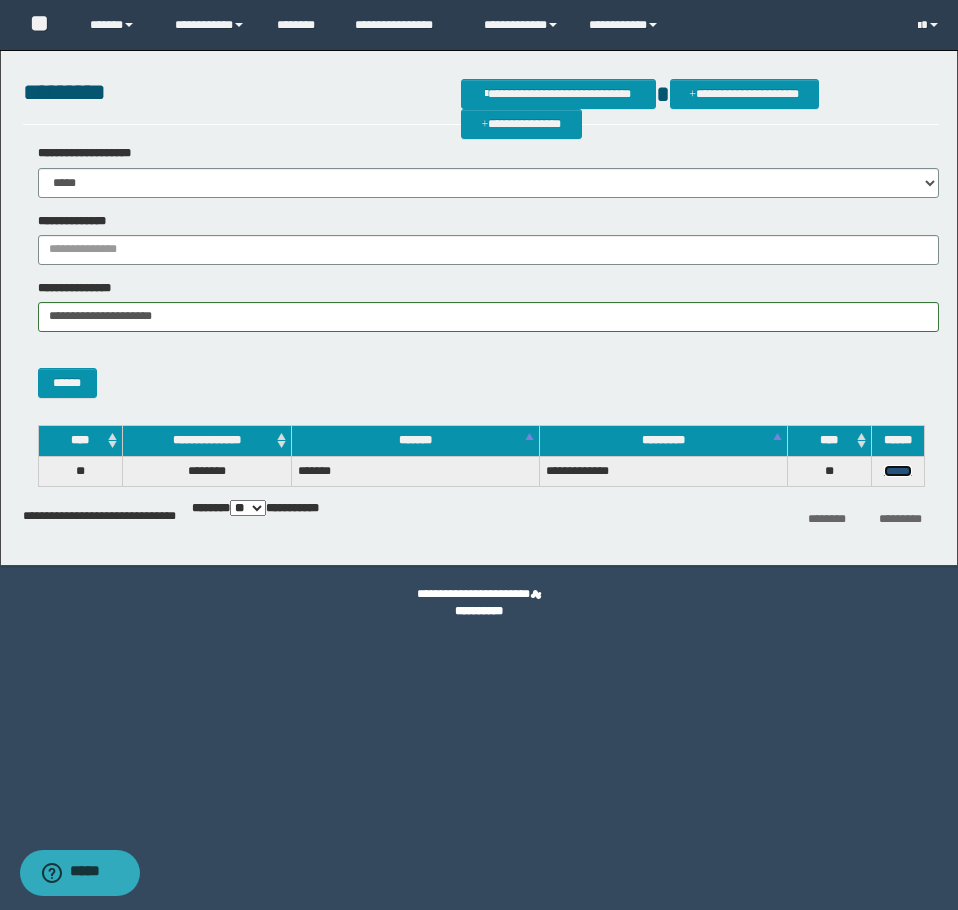 click on "******" at bounding box center (898, 471) 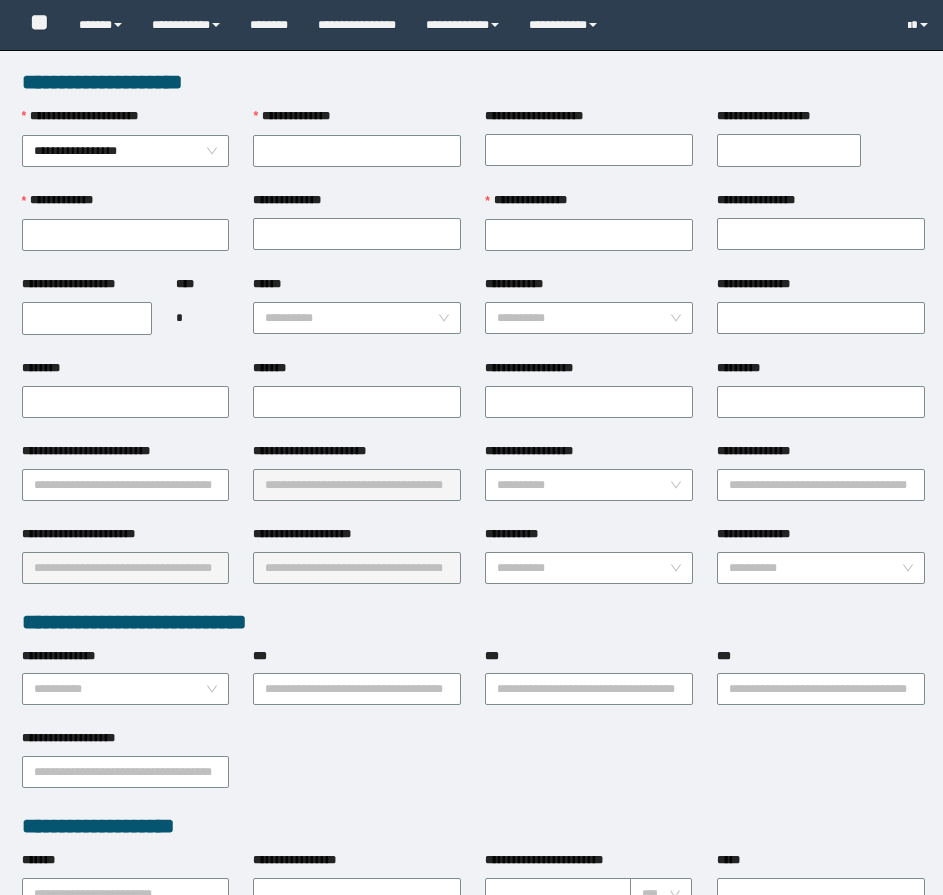 scroll, scrollTop: 0, scrollLeft: 0, axis: both 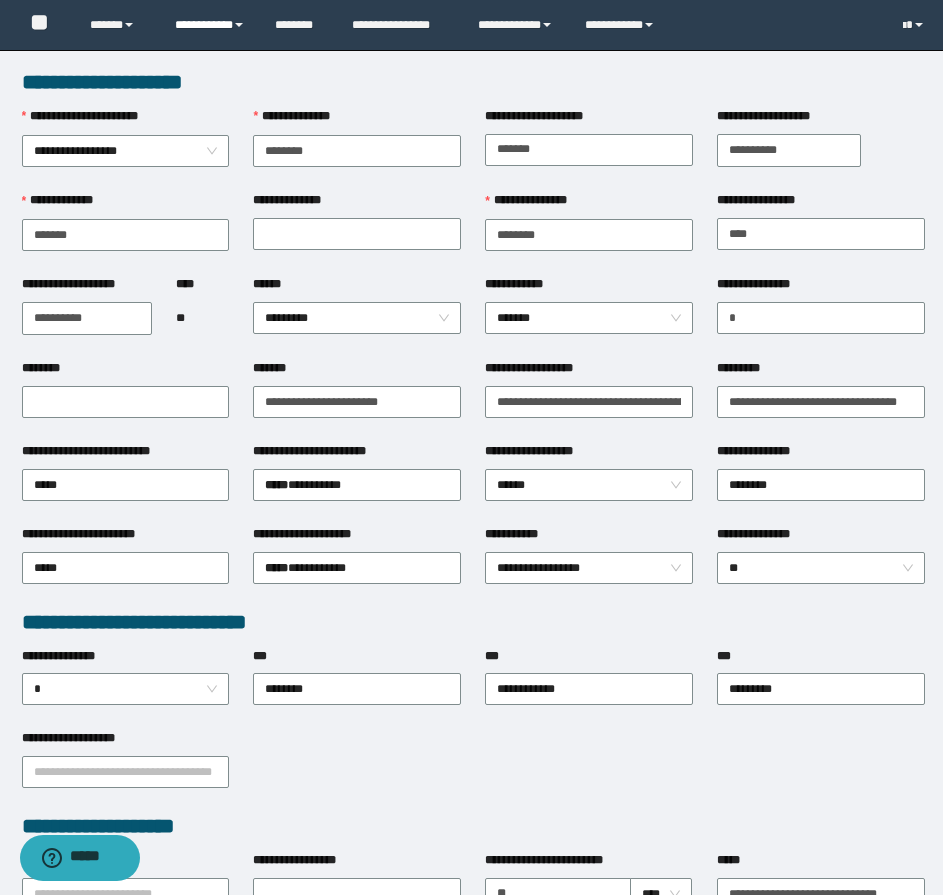 click on "**********" at bounding box center (210, 25) 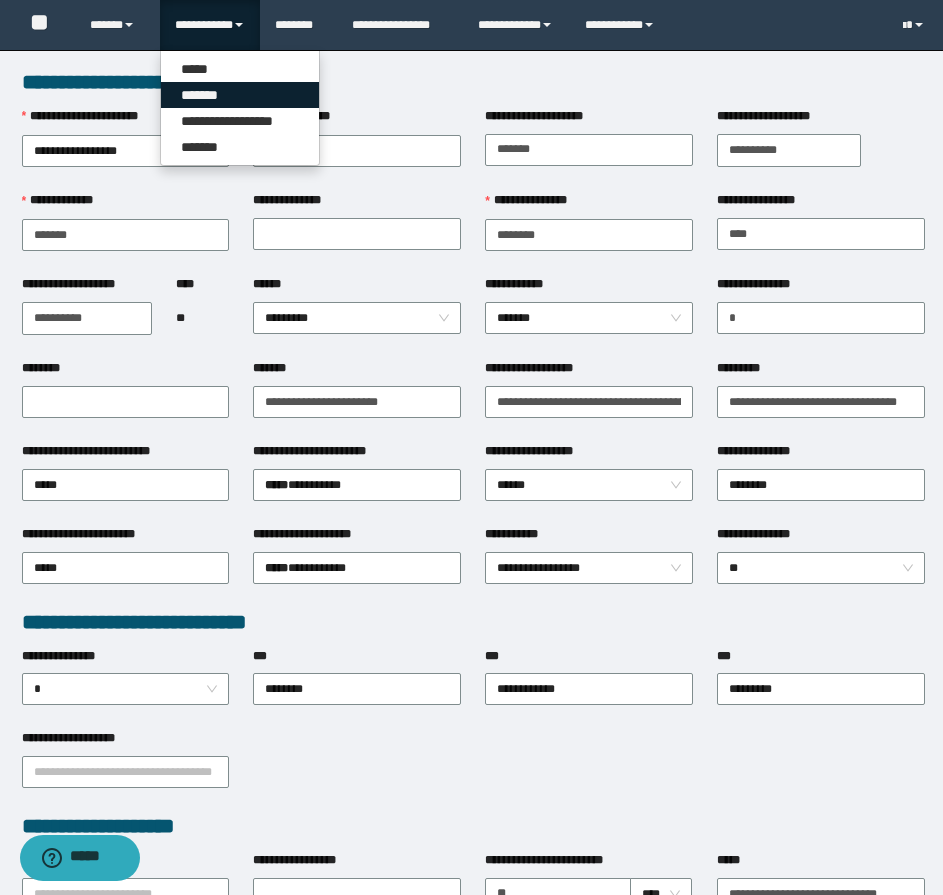 click on "*******" at bounding box center [240, 95] 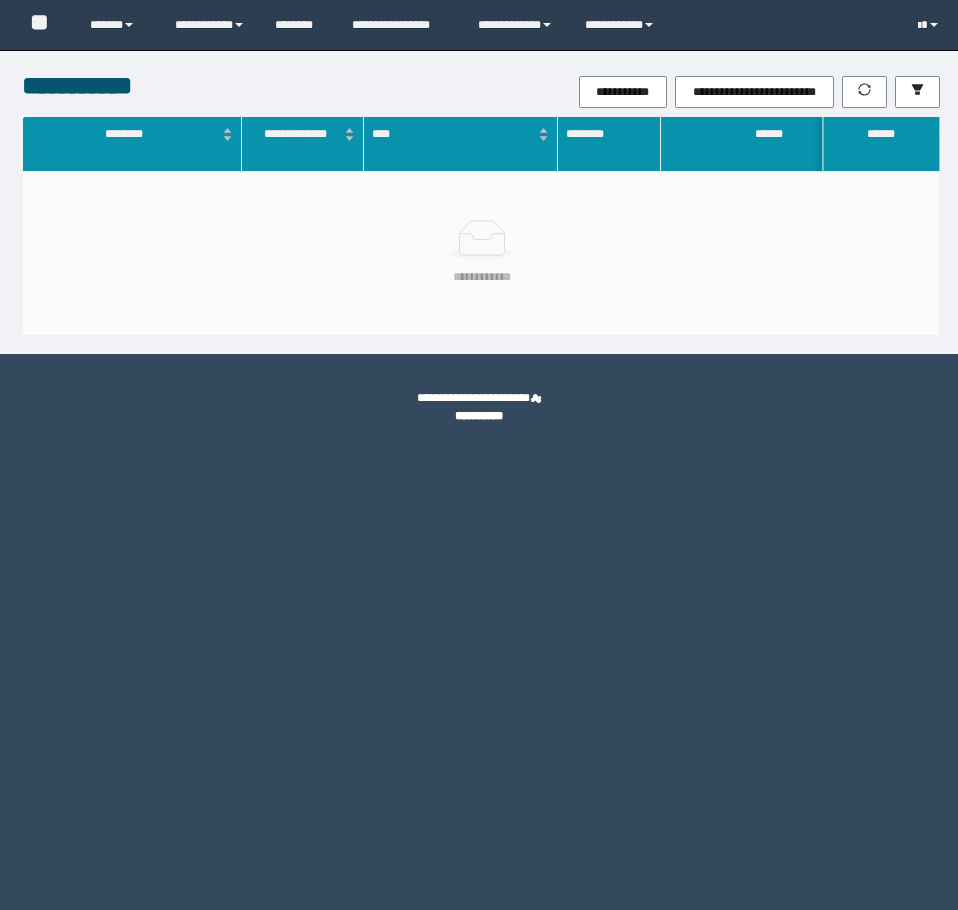 scroll, scrollTop: 0, scrollLeft: 0, axis: both 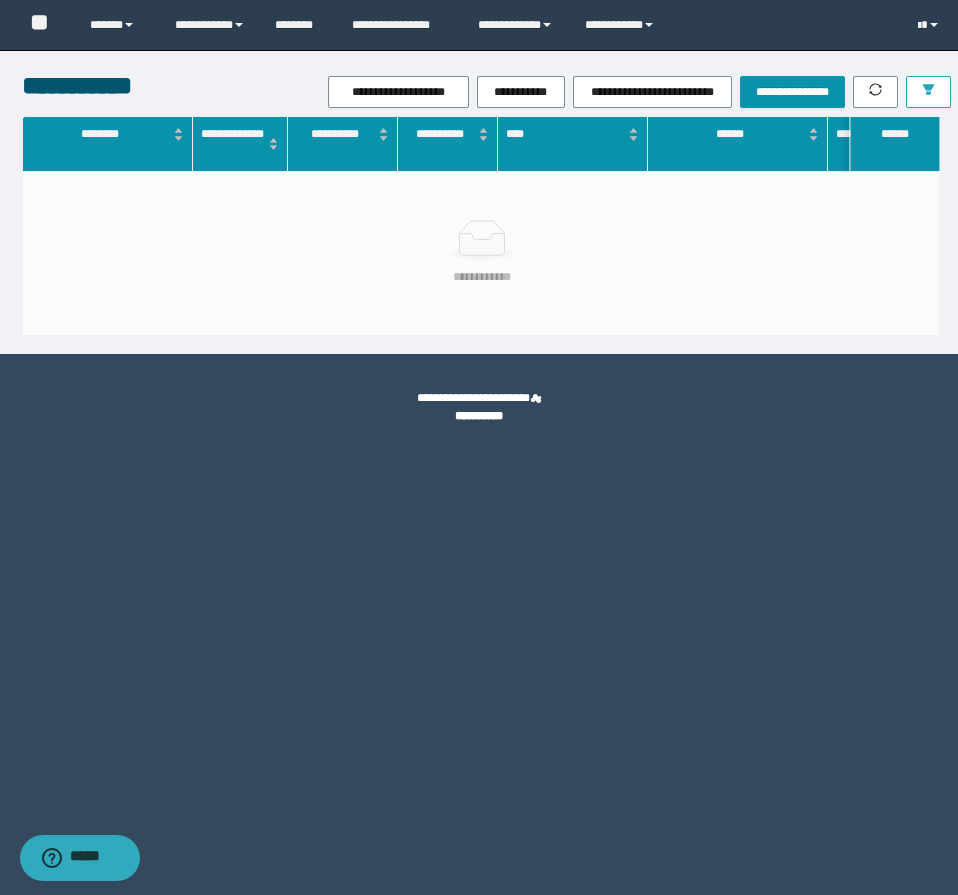 click at bounding box center (928, 91) 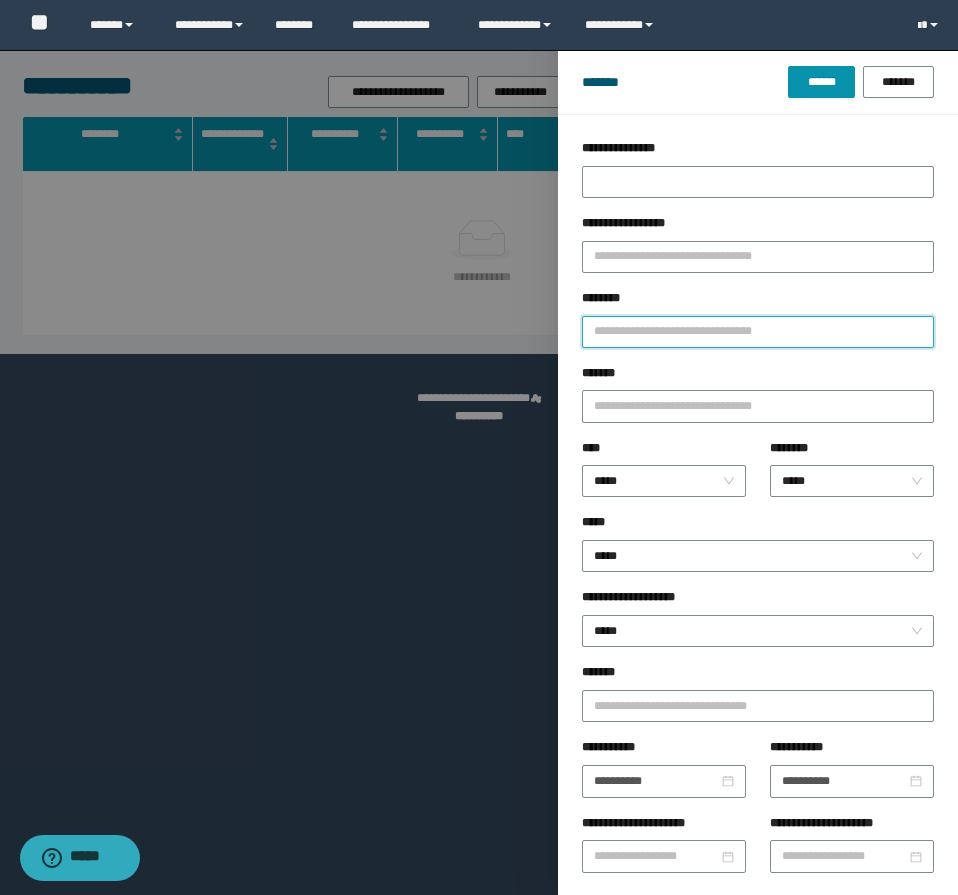 click on "********" at bounding box center (758, 332) 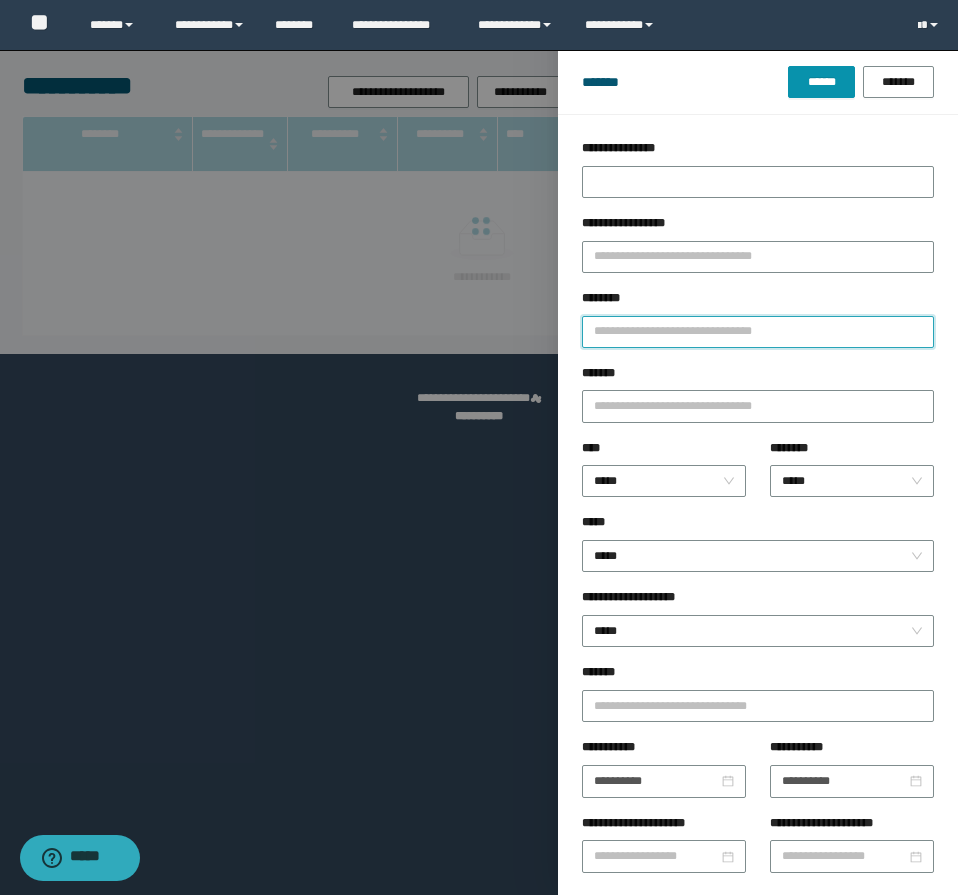paste on "**********" 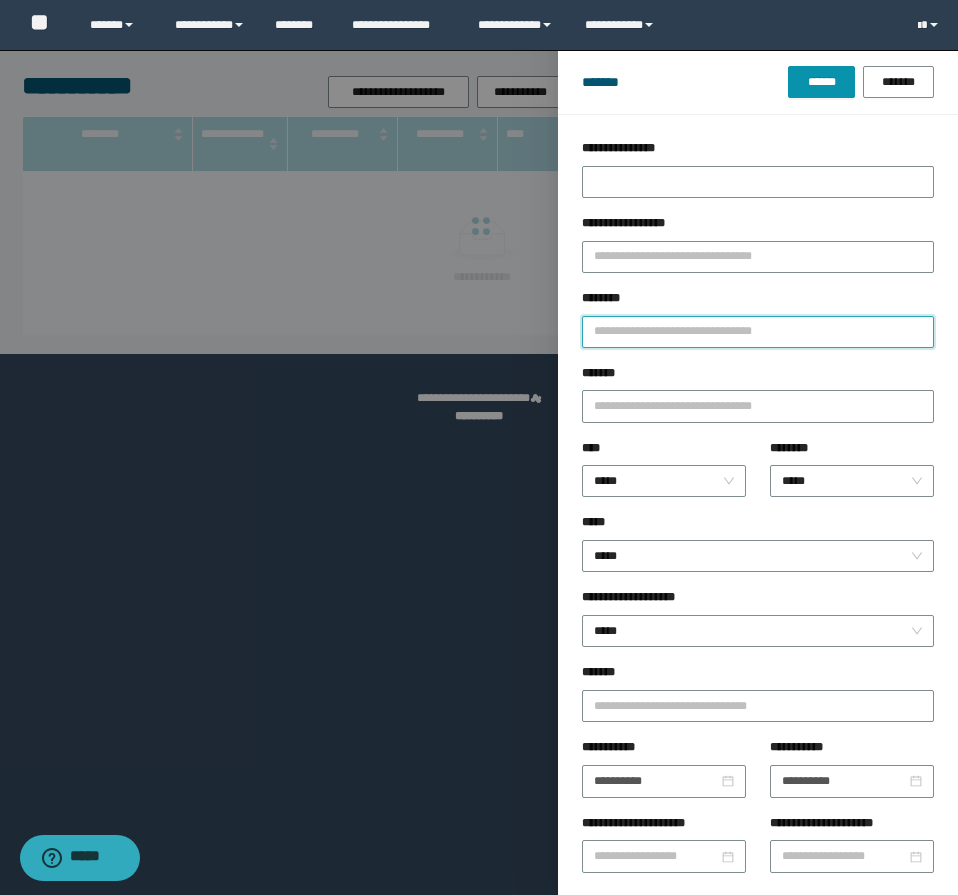 type on "**********" 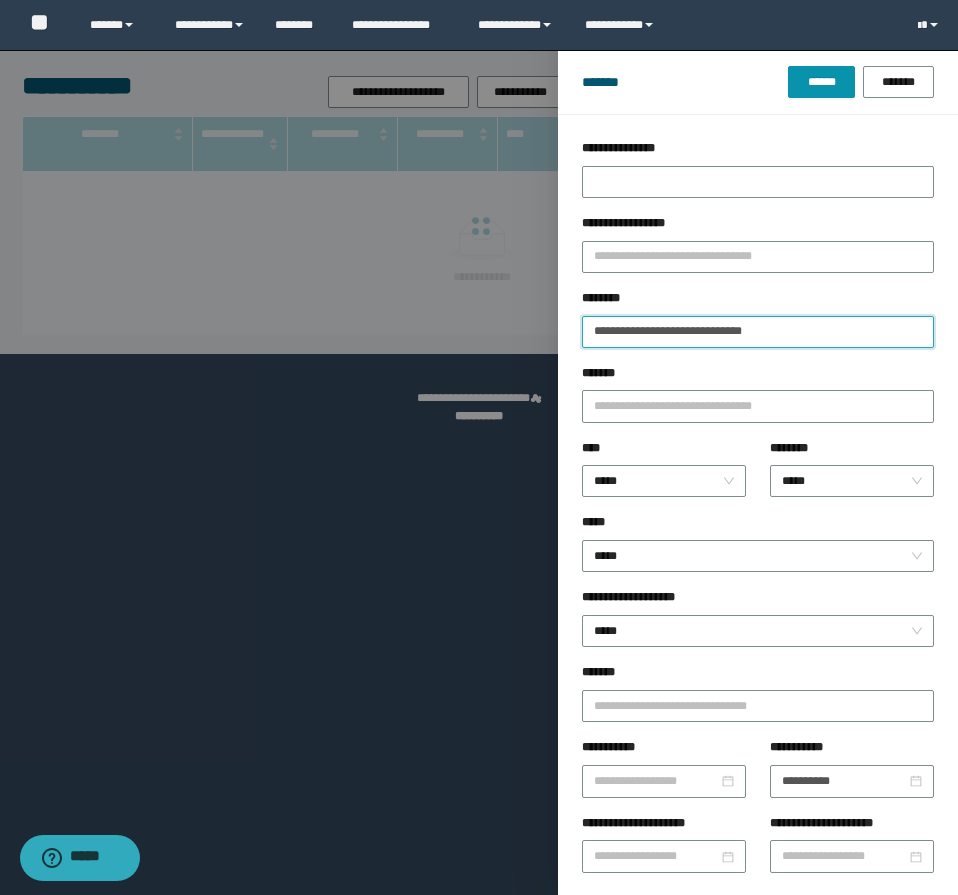 type 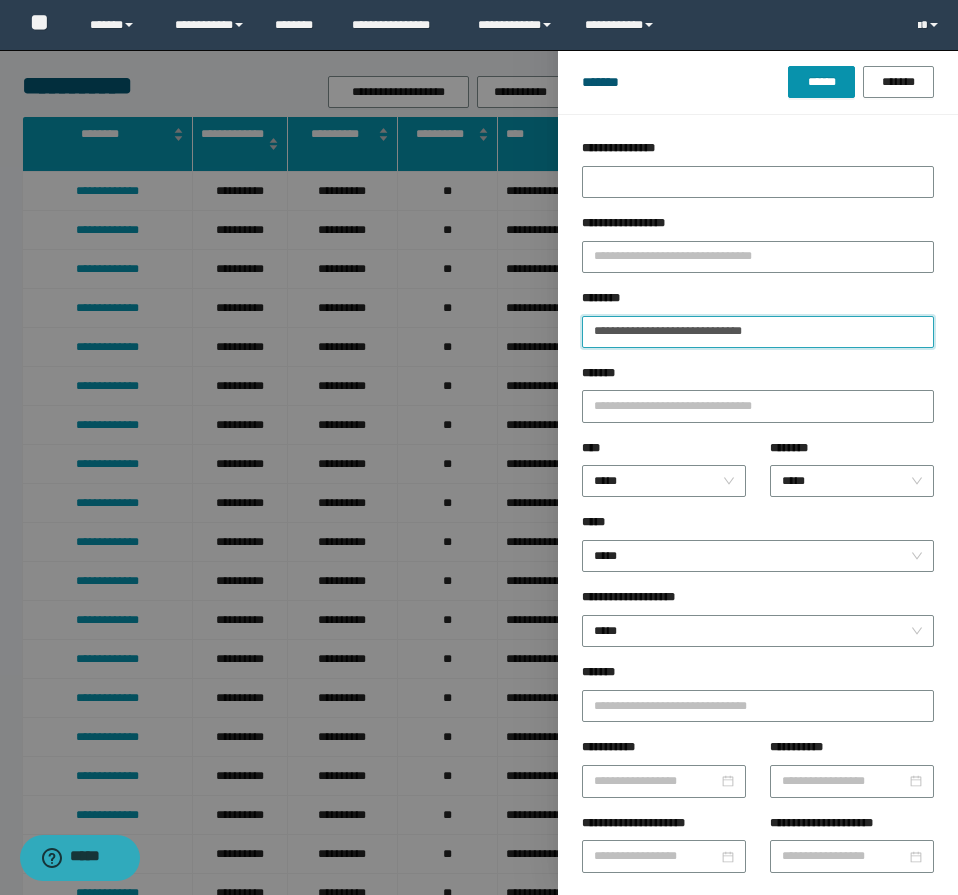 type on "**********" 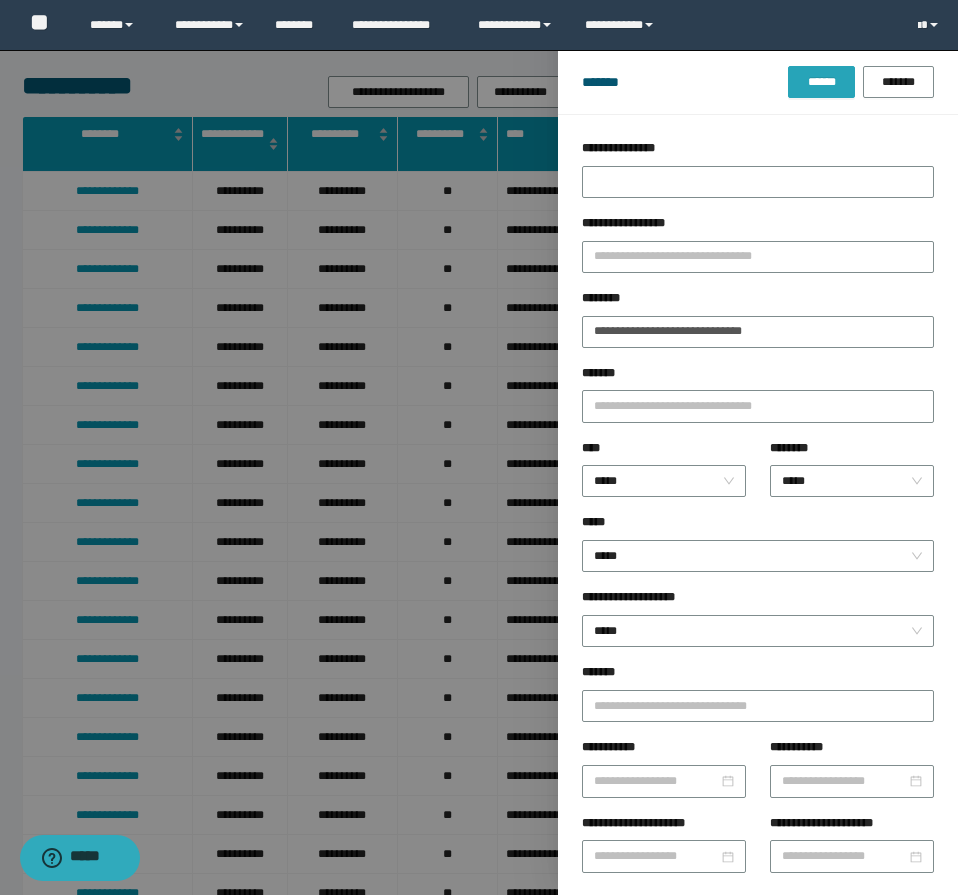 click on "******" at bounding box center [821, 82] 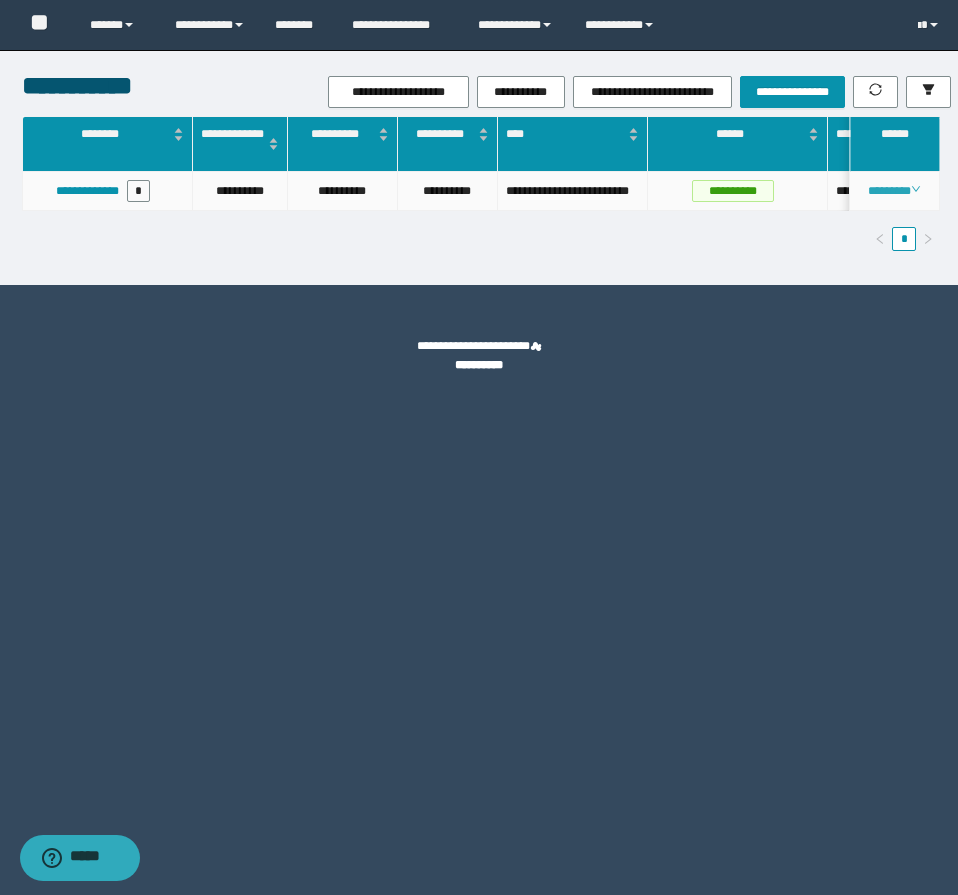 click on "********" at bounding box center [894, 191] 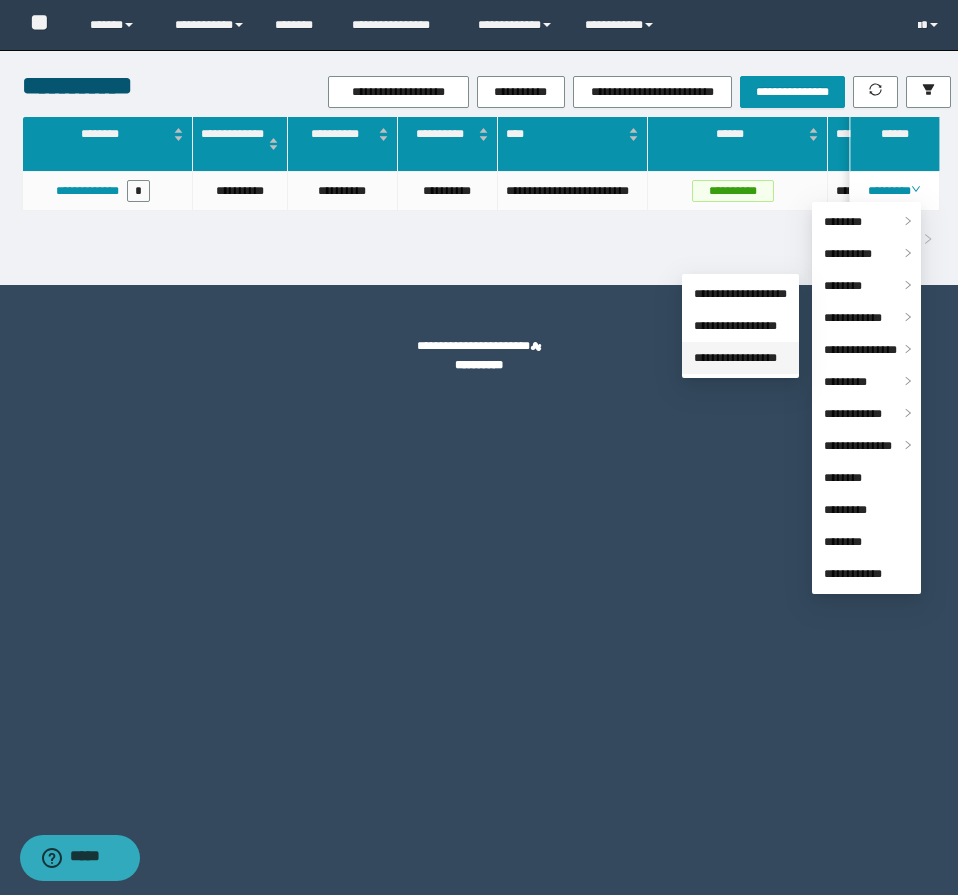 click on "**********" at bounding box center (735, 358) 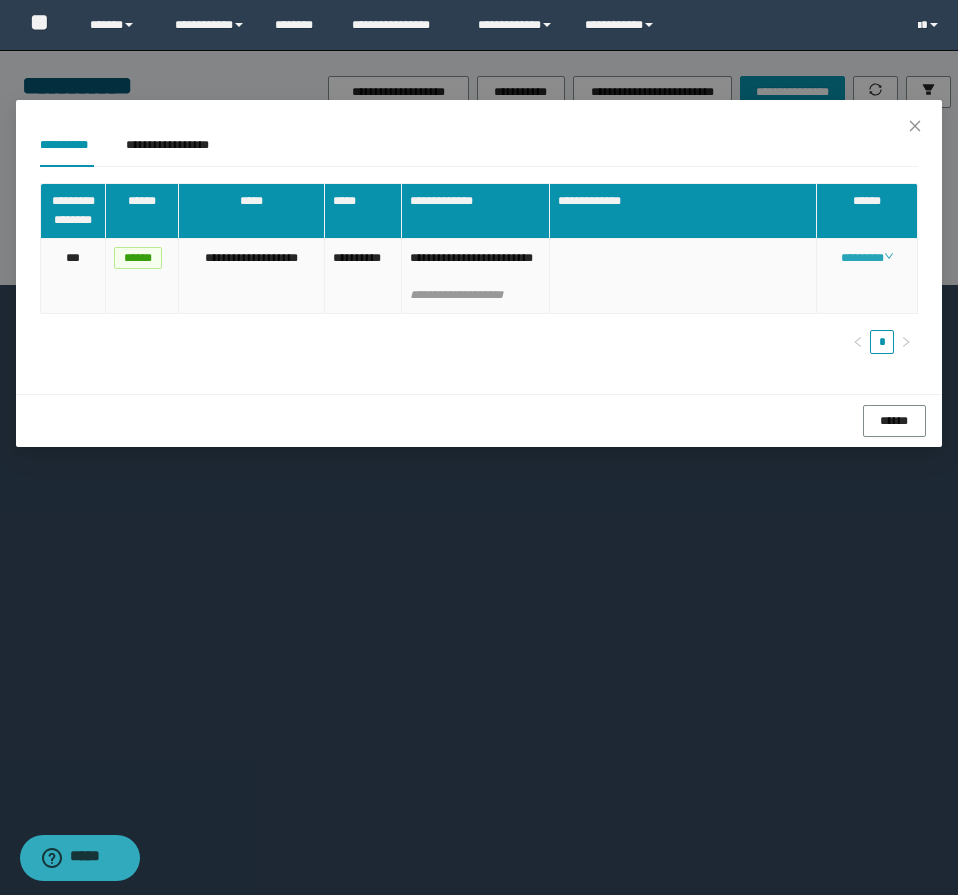 click on "********" at bounding box center [867, 258] 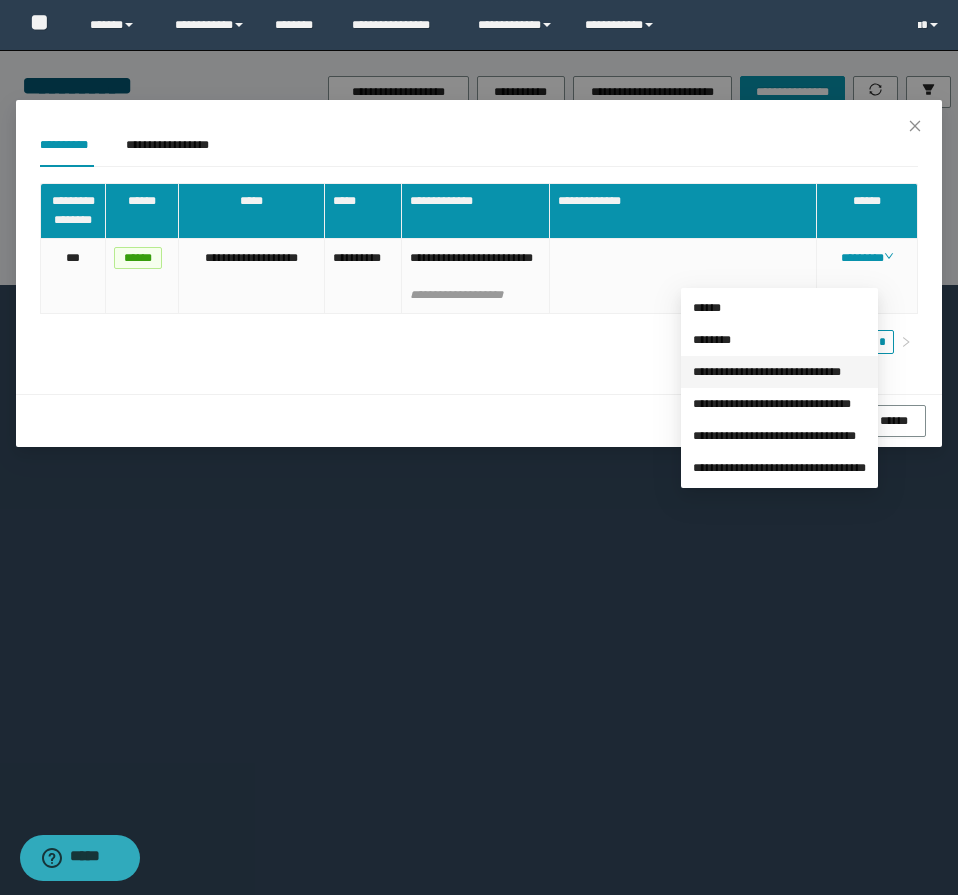 click on "**********" at bounding box center [767, 372] 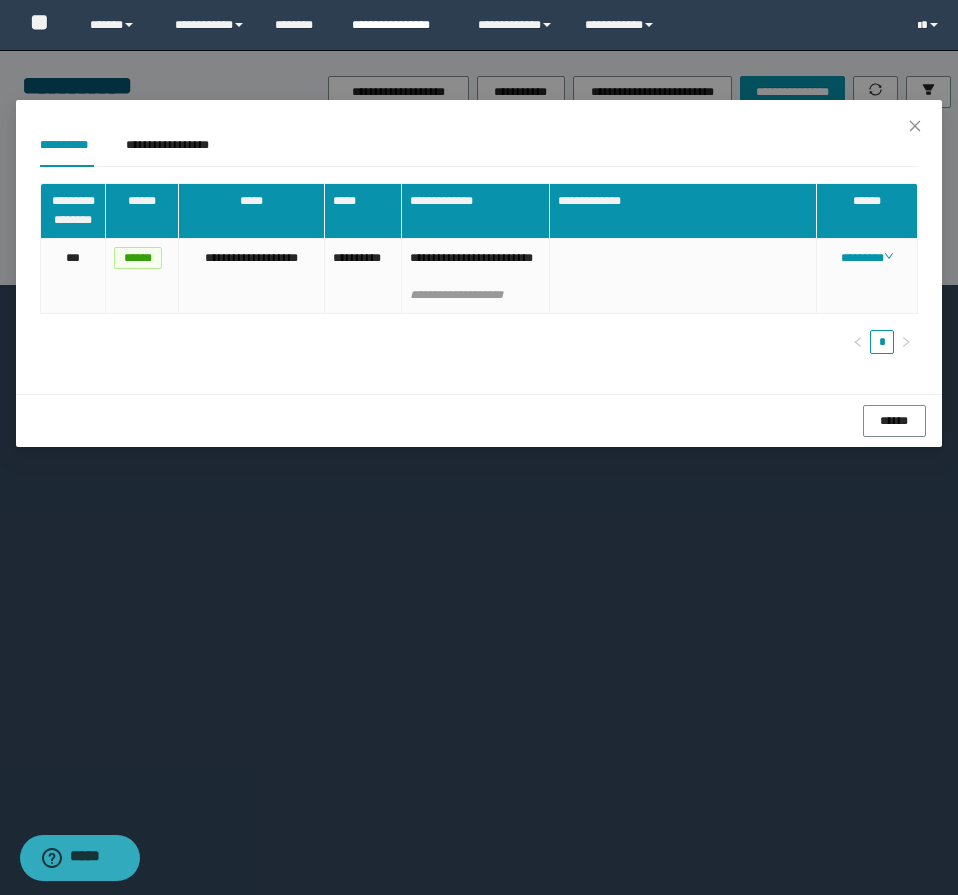 click on "**********" at bounding box center [400, 25] 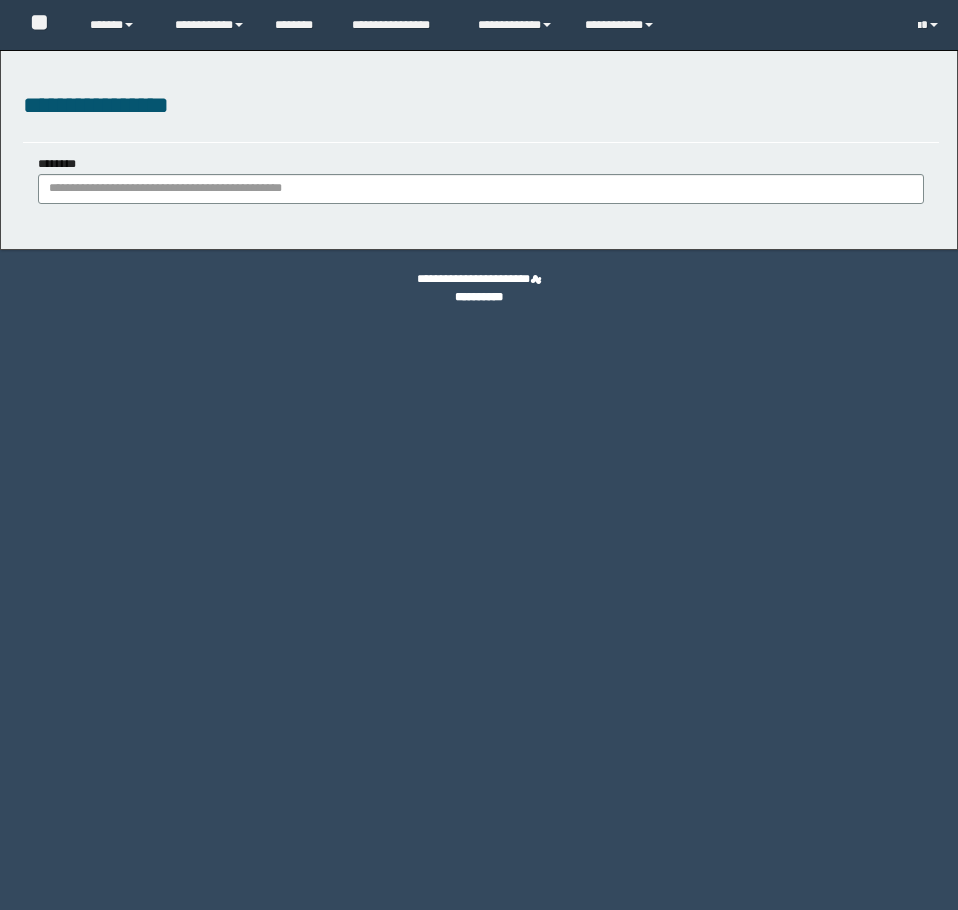 scroll, scrollTop: 0, scrollLeft: 0, axis: both 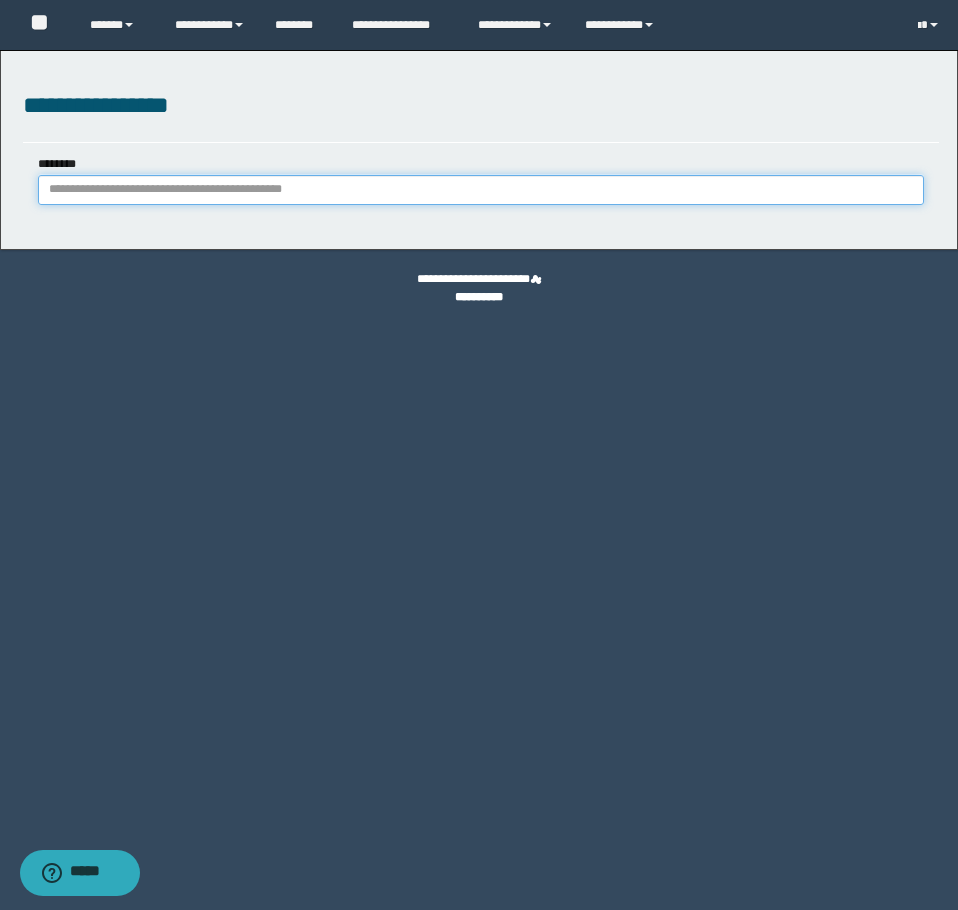 click on "********" at bounding box center (481, 190) 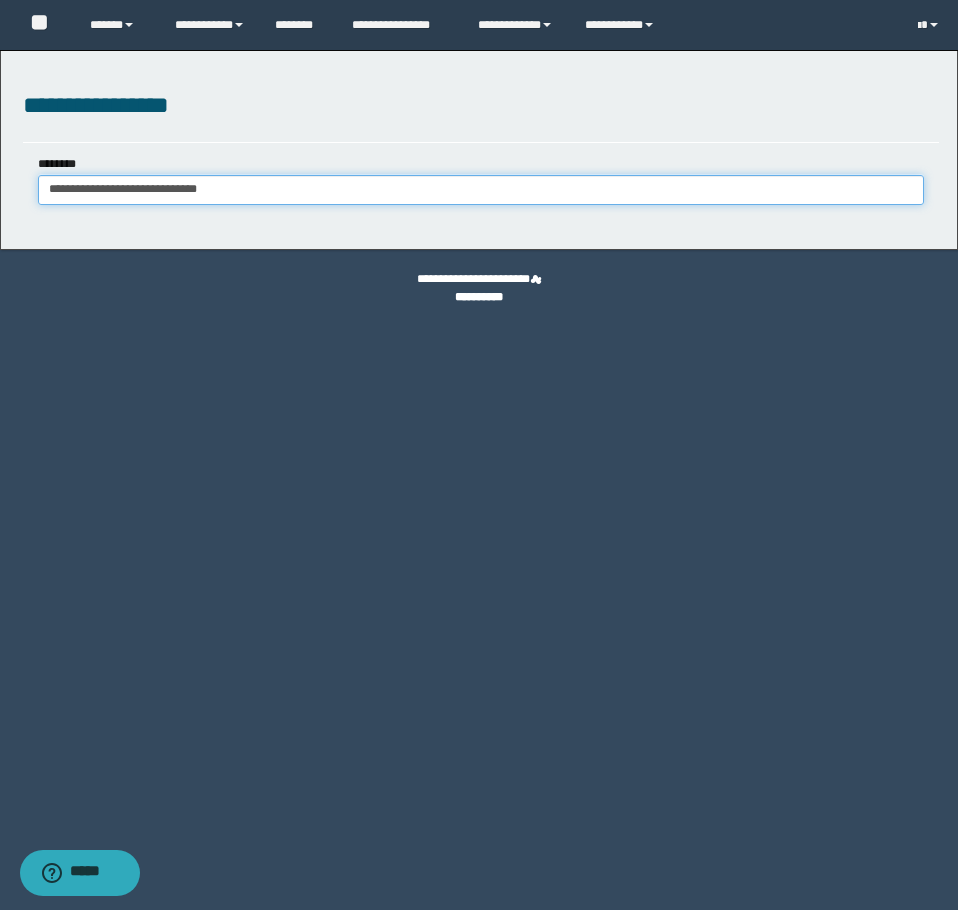 type on "**********" 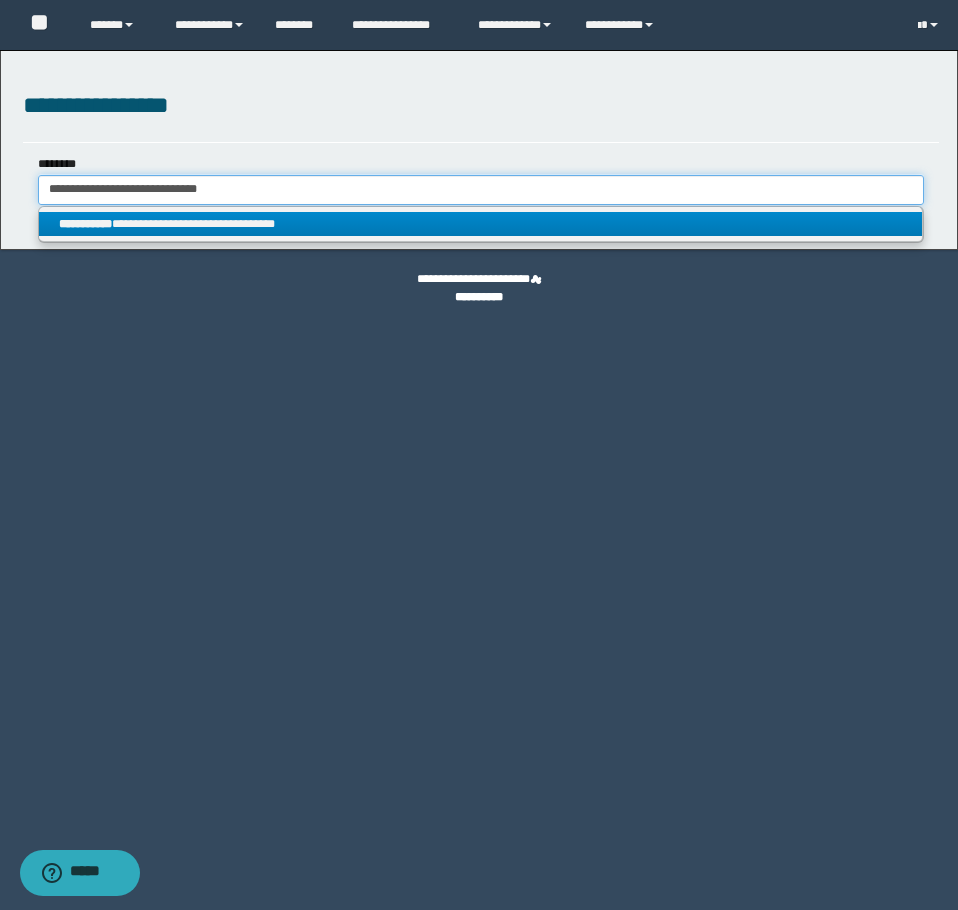 type on "**********" 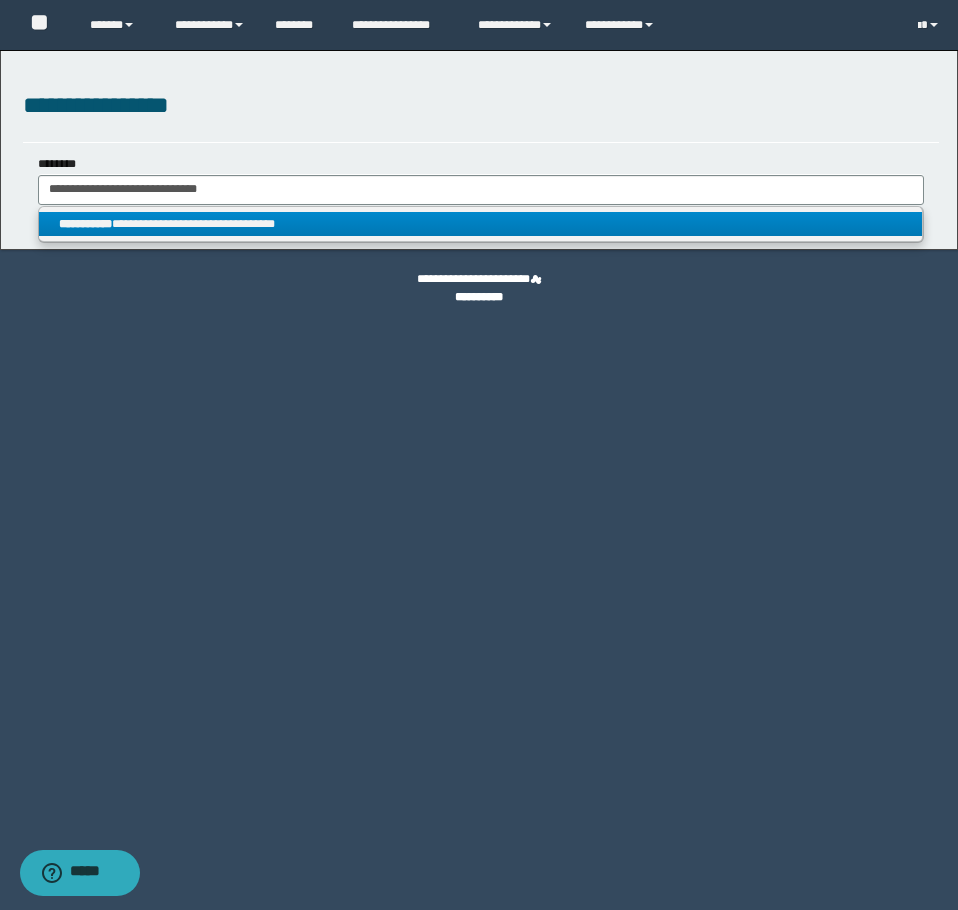 click on "**********" at bounding box center [480, 224] 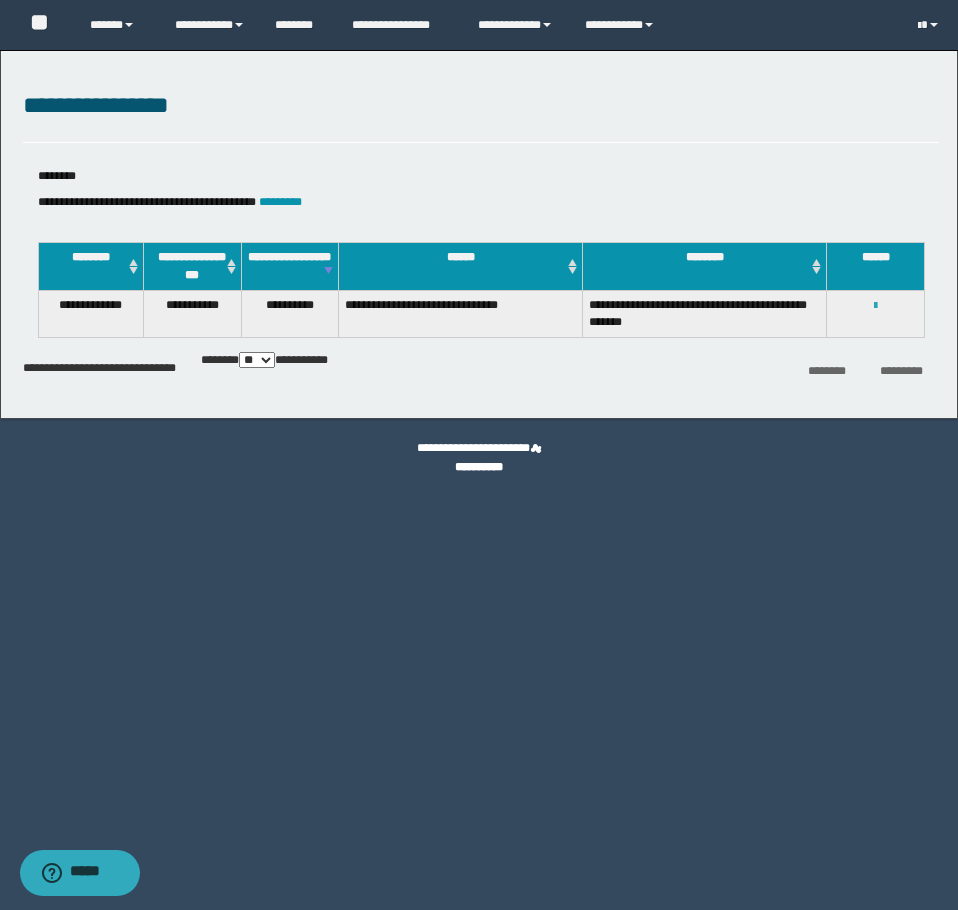click at bounding box center (875, 306) 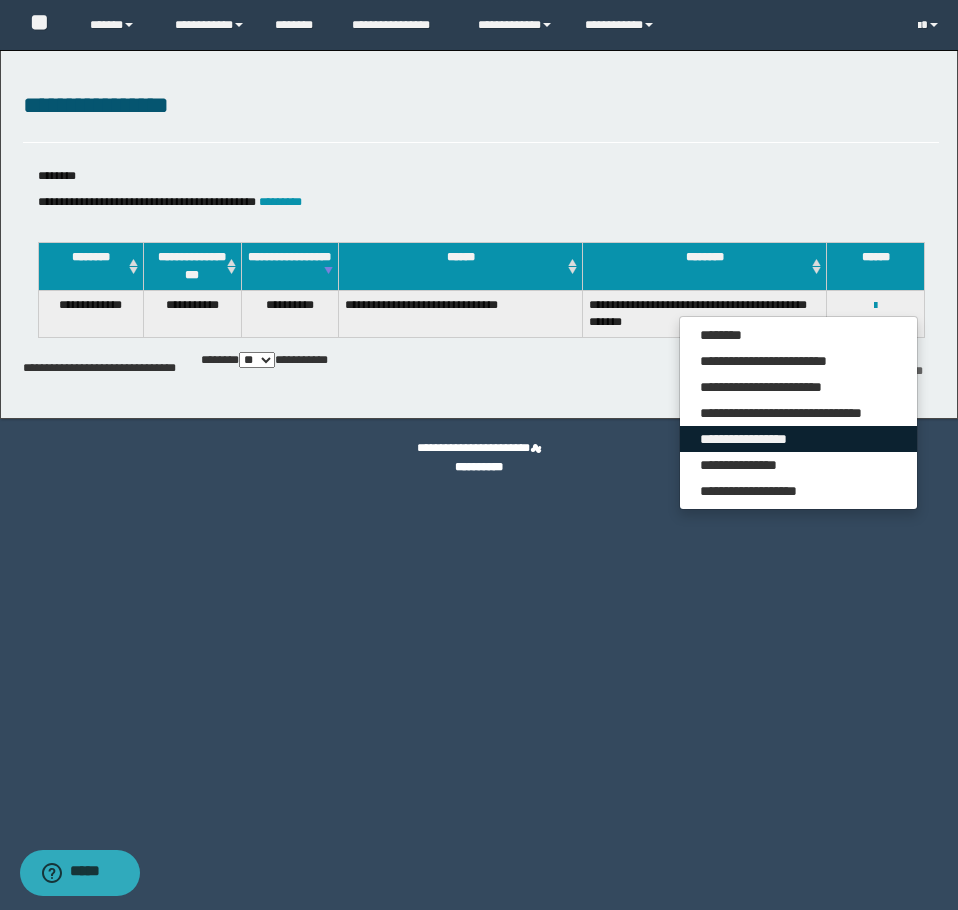 drag, startPoint x: 759, startPoint y: 445, endPoint x: 710, endPoint y: 470, distance: 55.00909 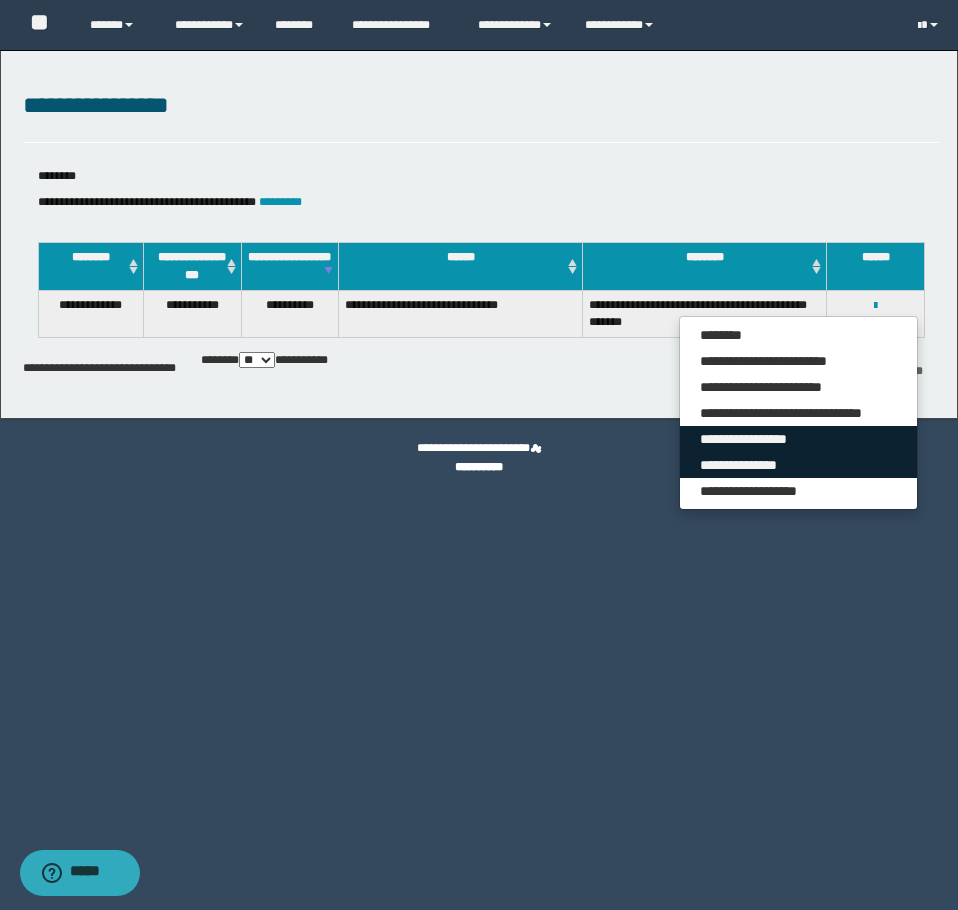 click on "**********" at bounding box center (798, 439) 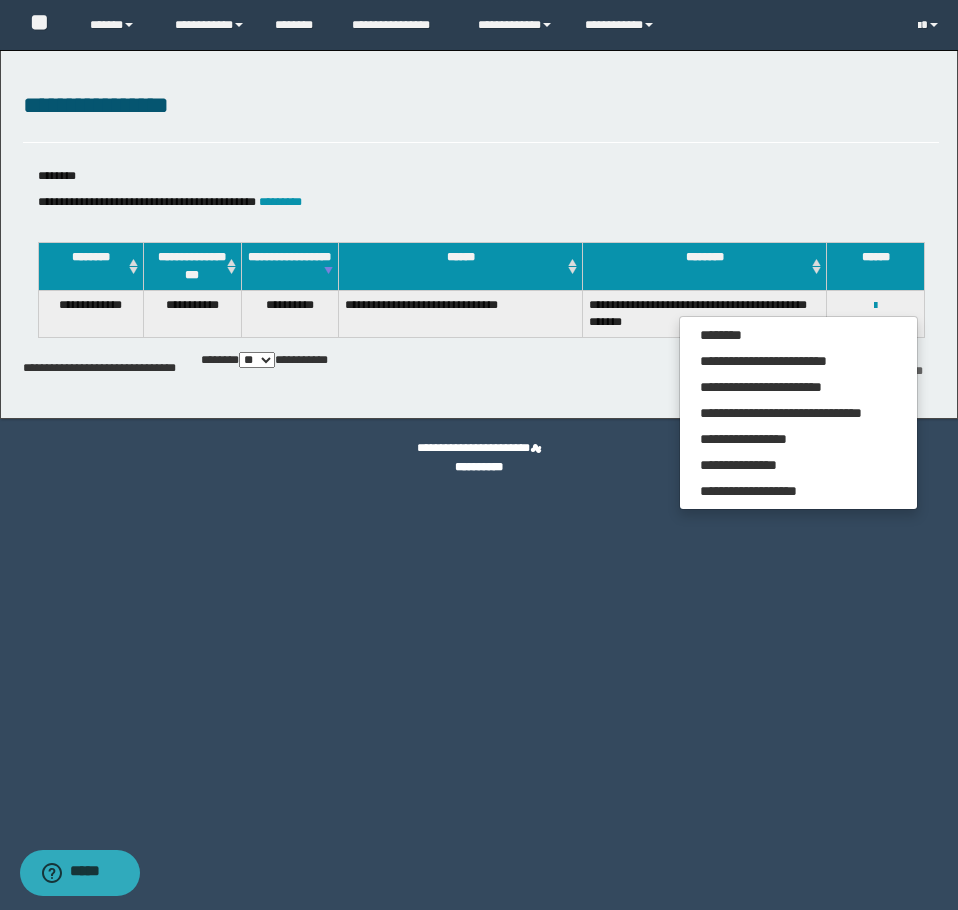 click on "**********" at bounding box center (479, 455) 